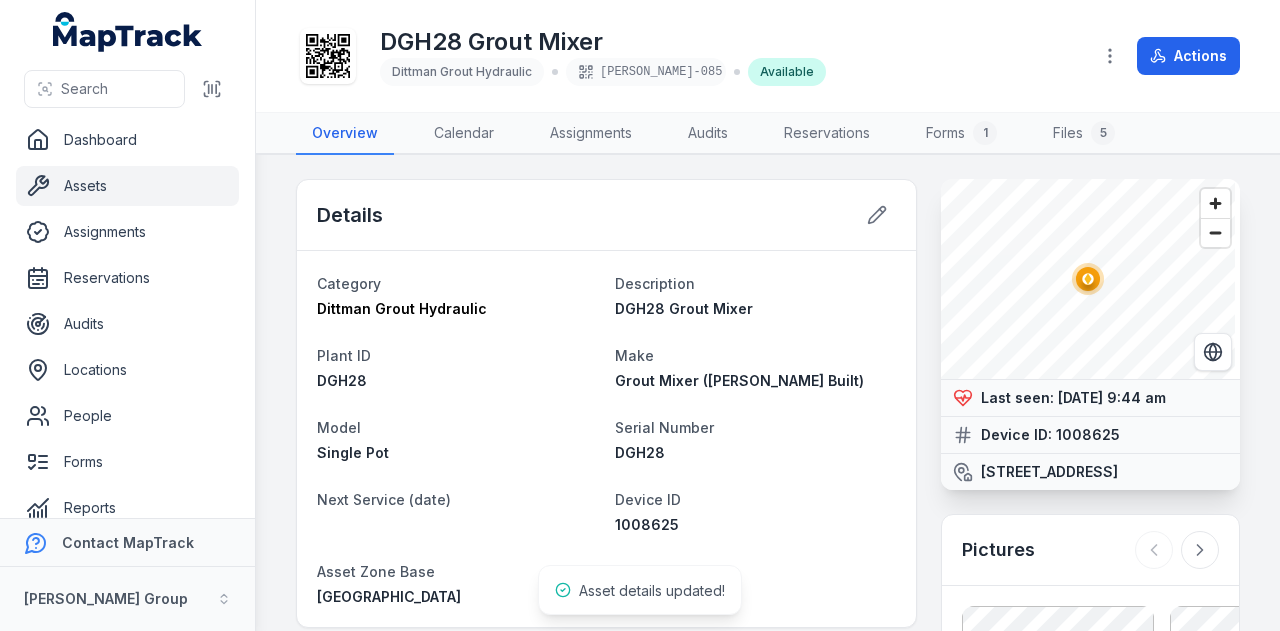 scroll, scrollTop: 0, scrollLeft: 0, axis: both 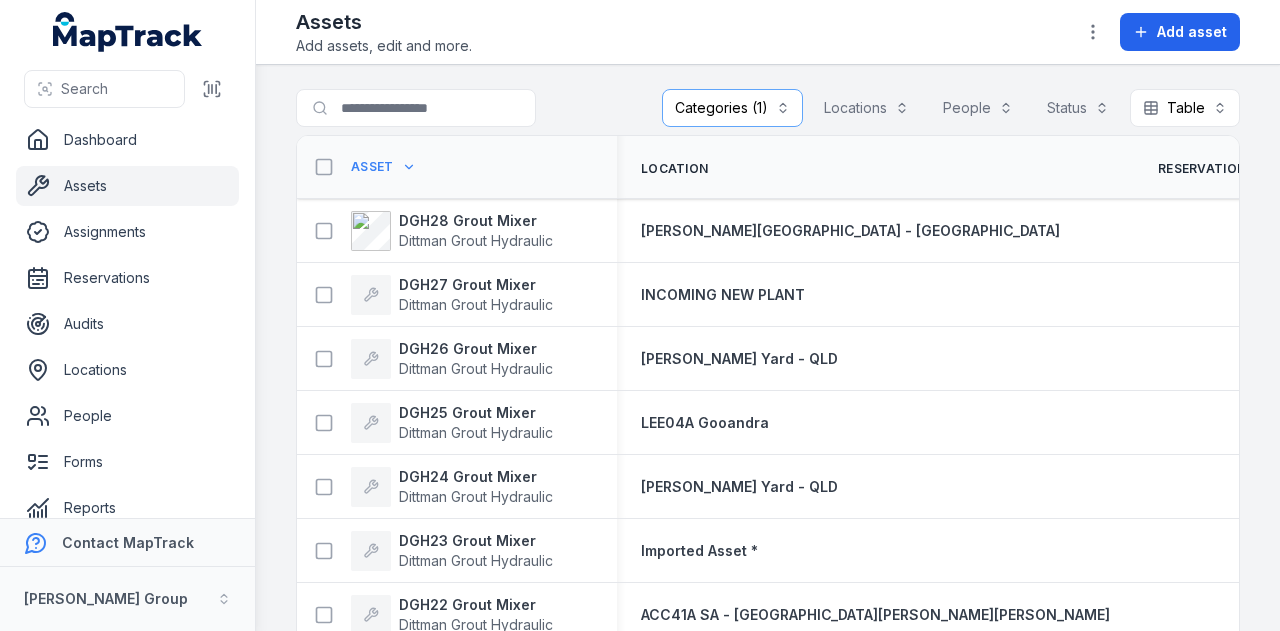 click on "Categories   (1)" at bounding box center (732, 108) 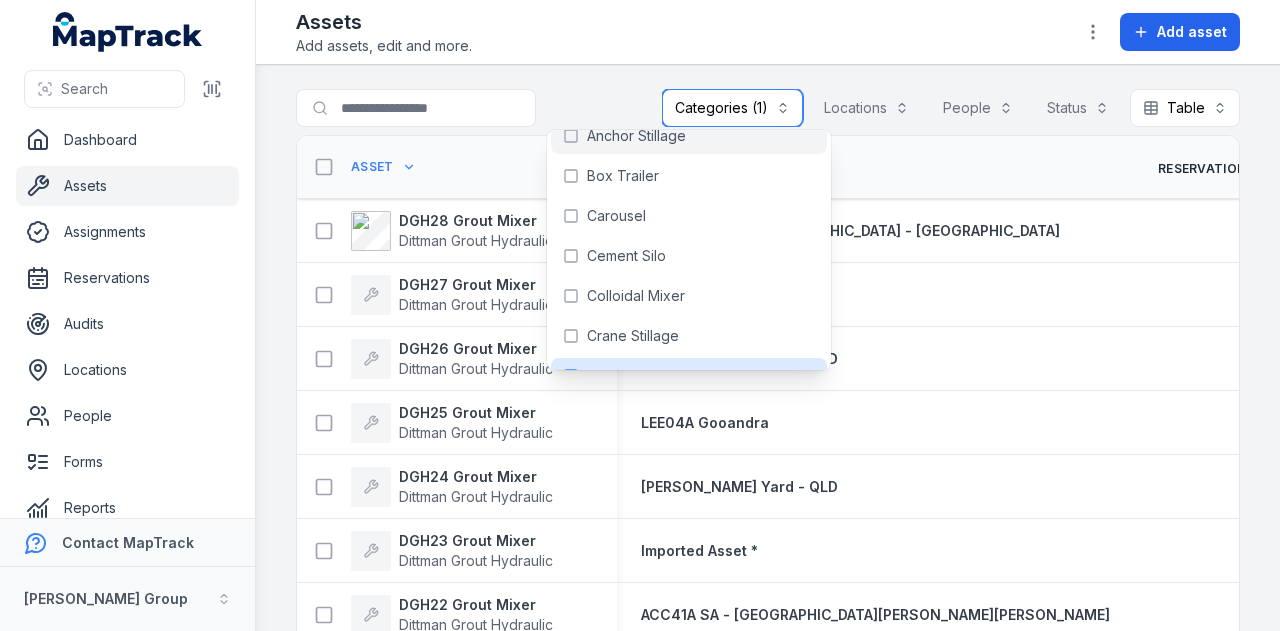 scroll, scrollTop: 300, scrollLeft: 0, axis: vertical 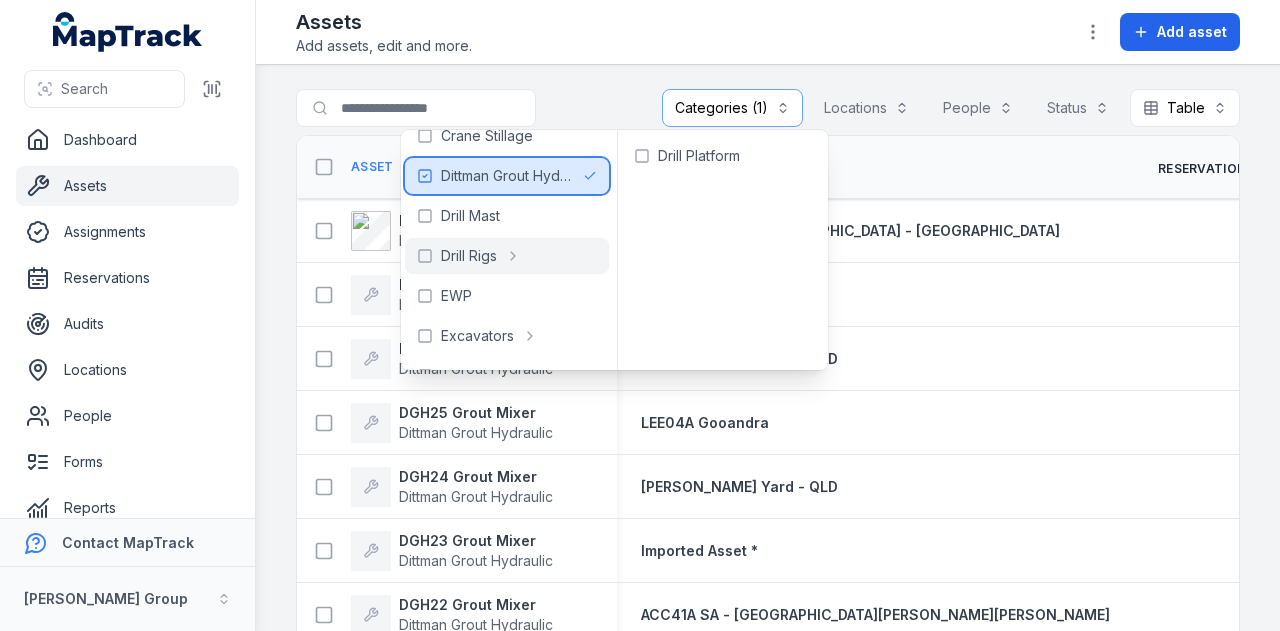 click on "Dittman Grout Hydraulic" at bounding box center (507, 176) 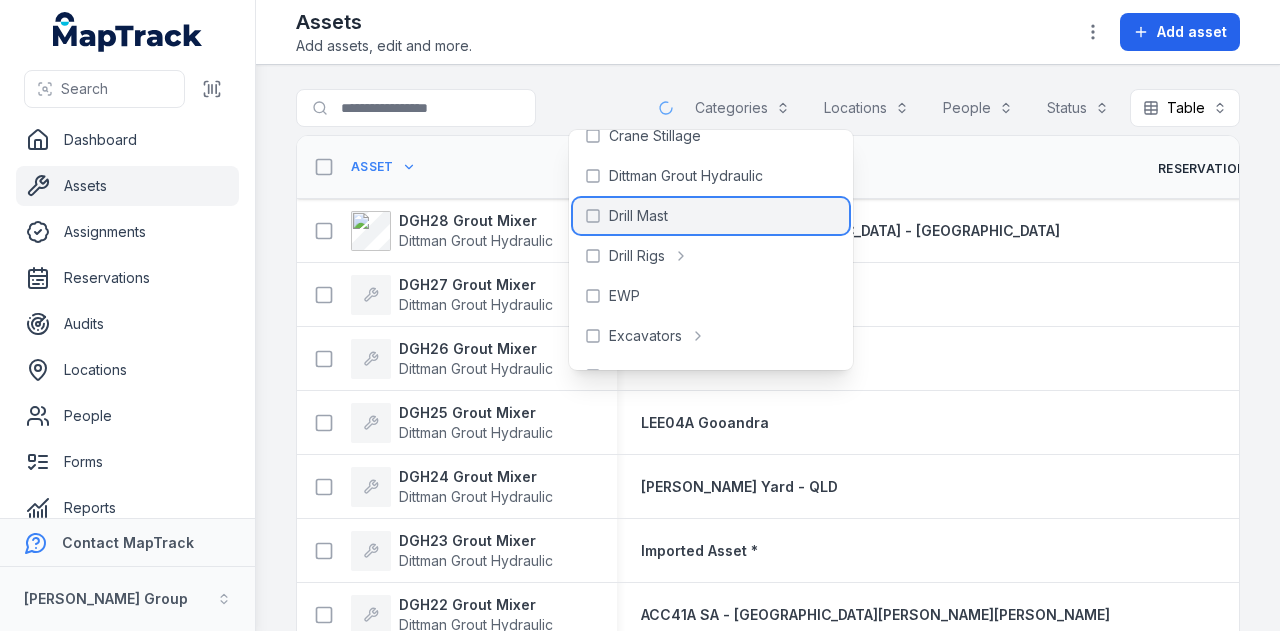 click on "Drill Mast" at bounding box center (711, 216) 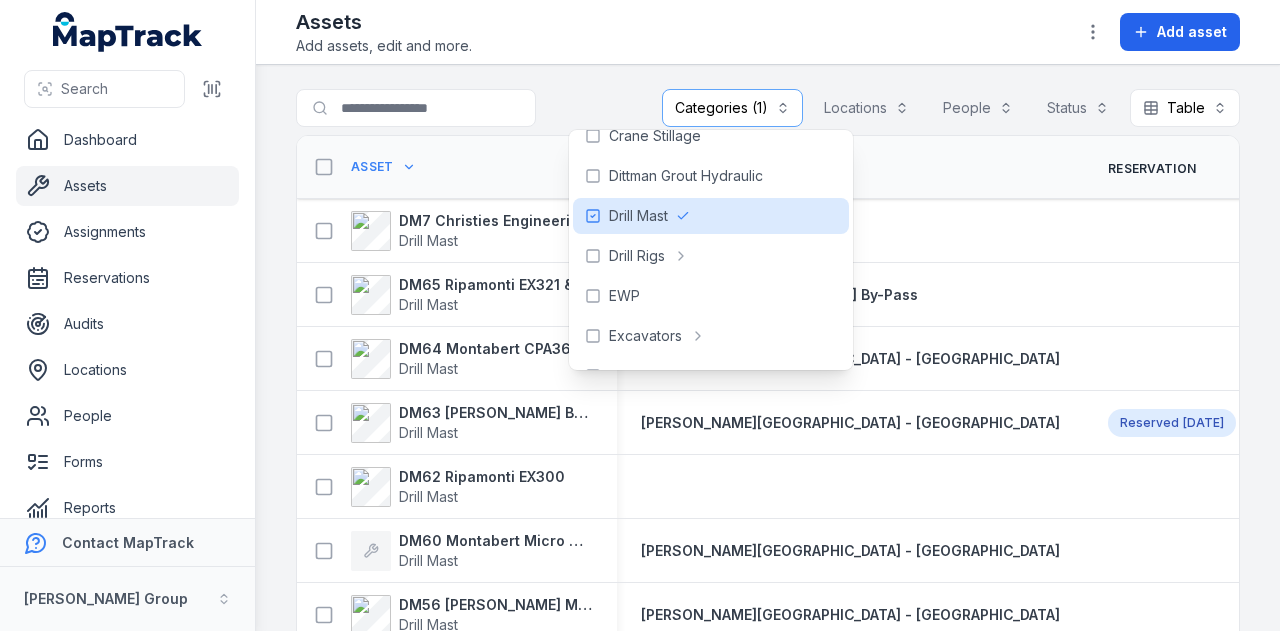 click on "**********" at bounding box center [768, 348] 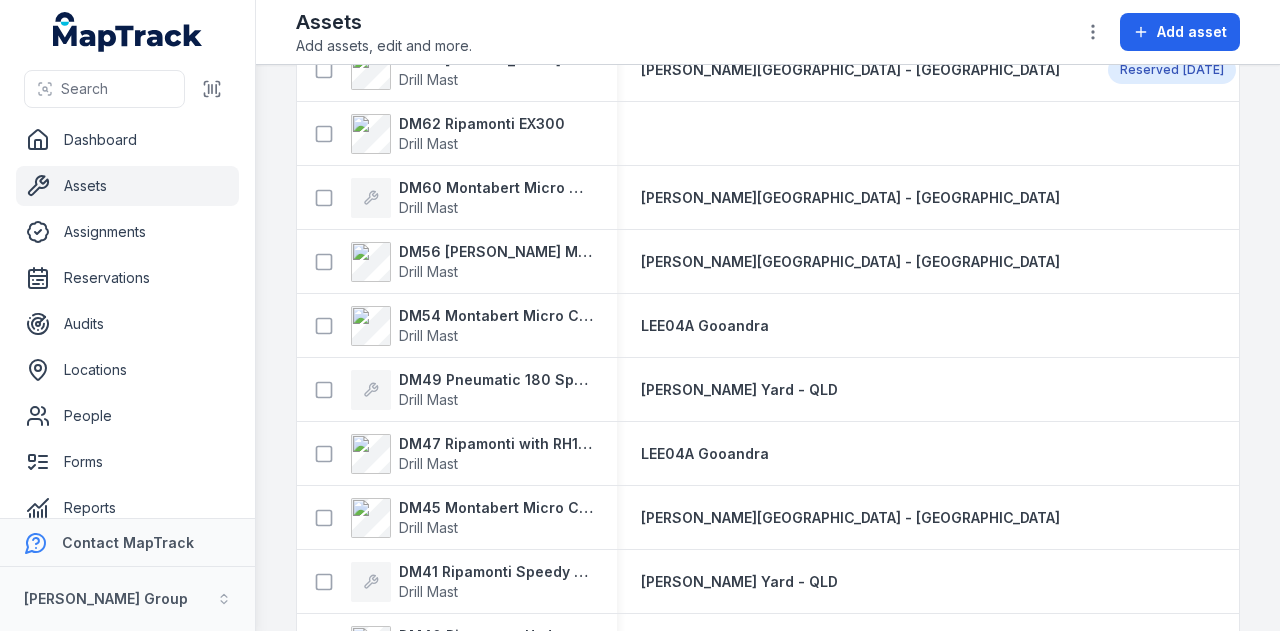 scroll, scrollTop: 0, scrollLeft: 0, axis: both 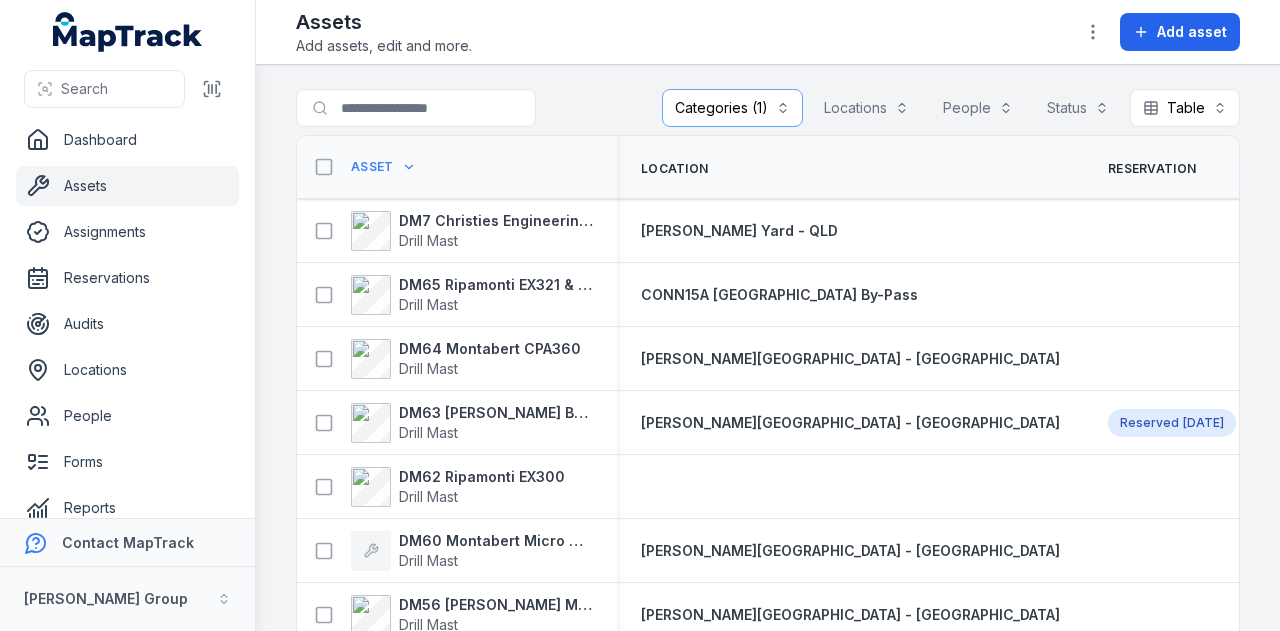 click on "Asset" at bounding box center (372, 167) 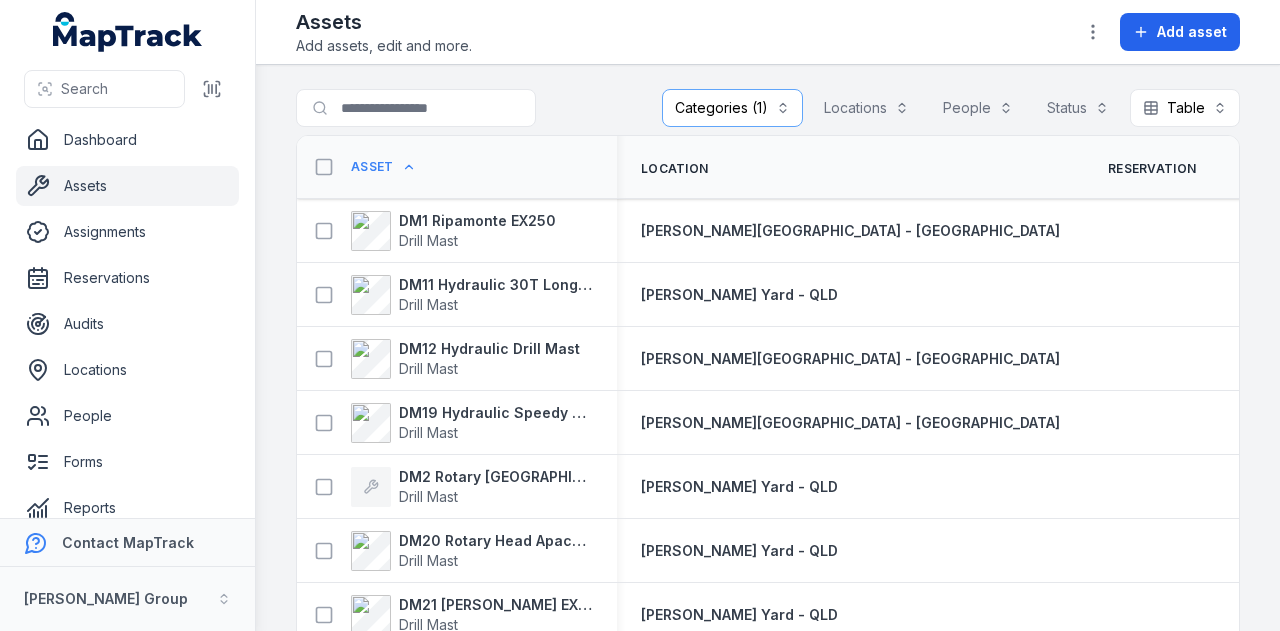 scroll, scrollTop: 0, scrollLeft: 0, axis: both 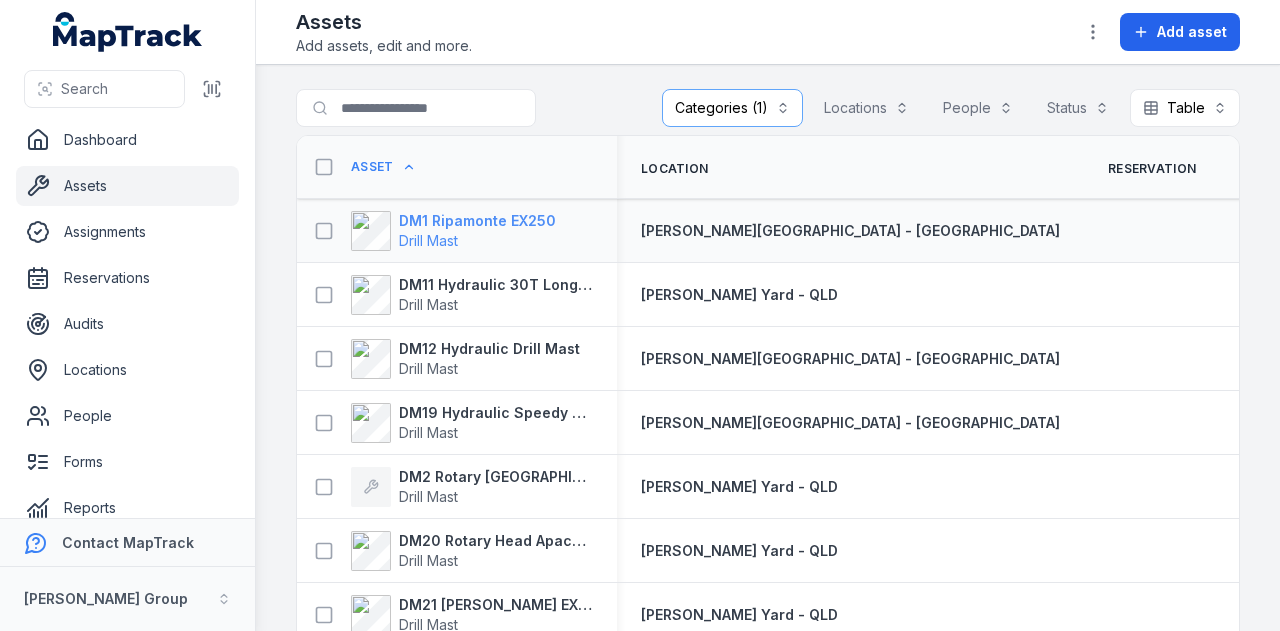 click on "DM1 Ripamonte EX250" at bounding box center (477, 221) 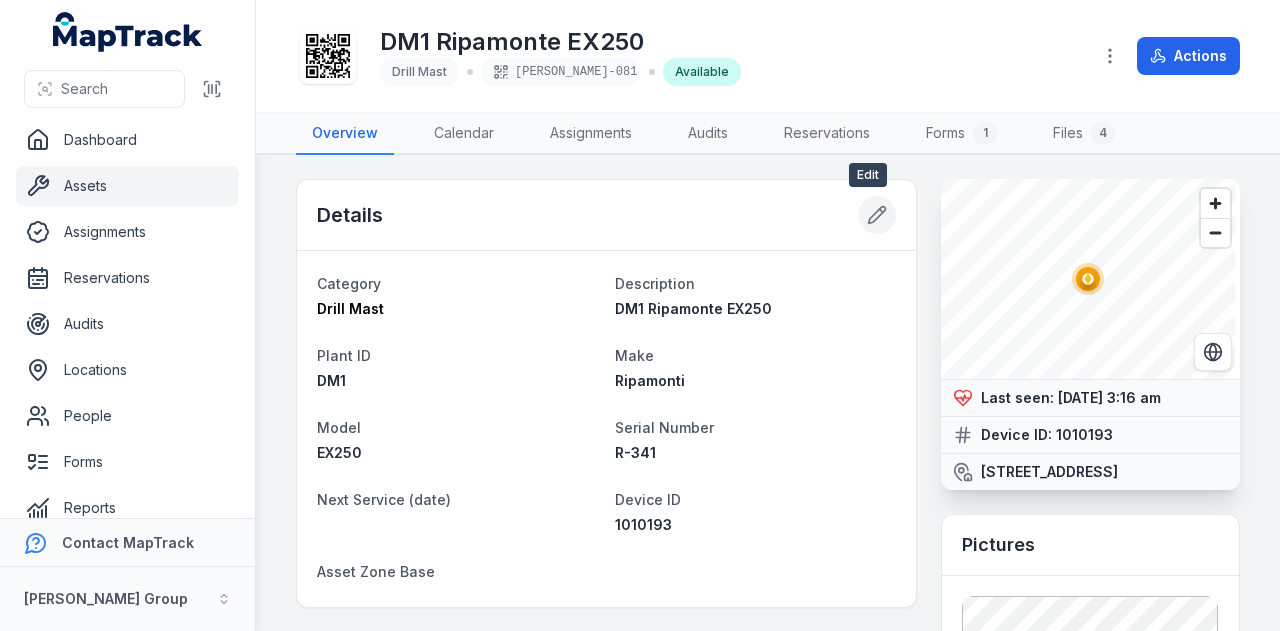 click 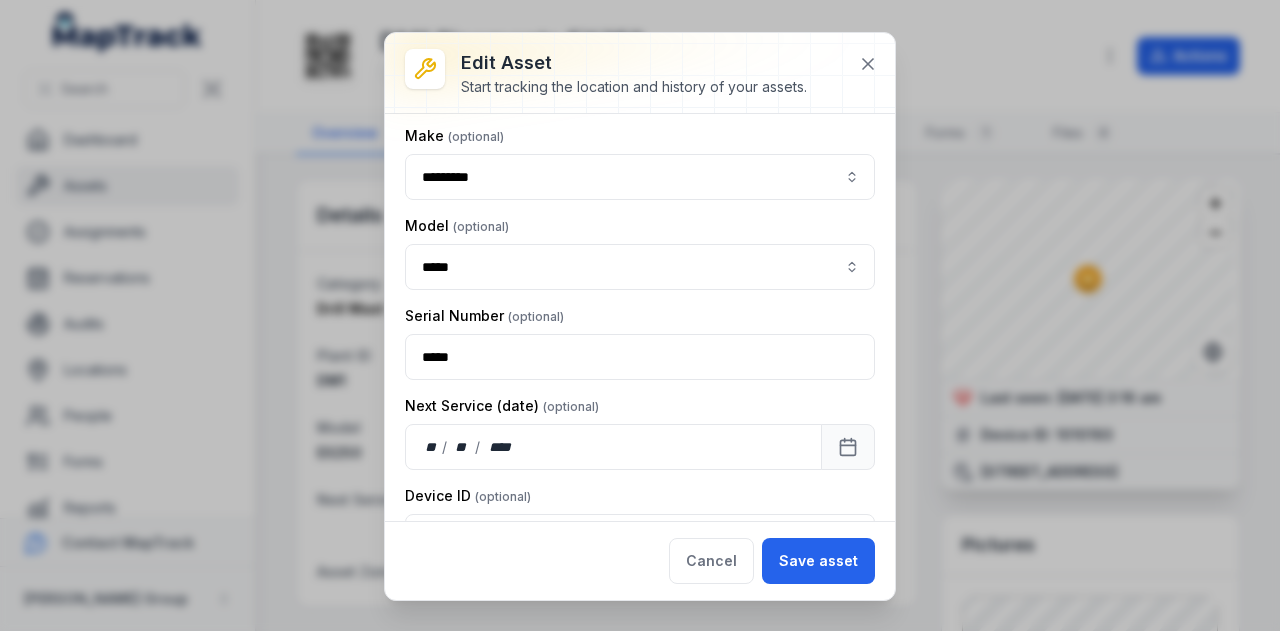 scroll, scrollTop: 448, scrollLeft: 0, axis: vertical 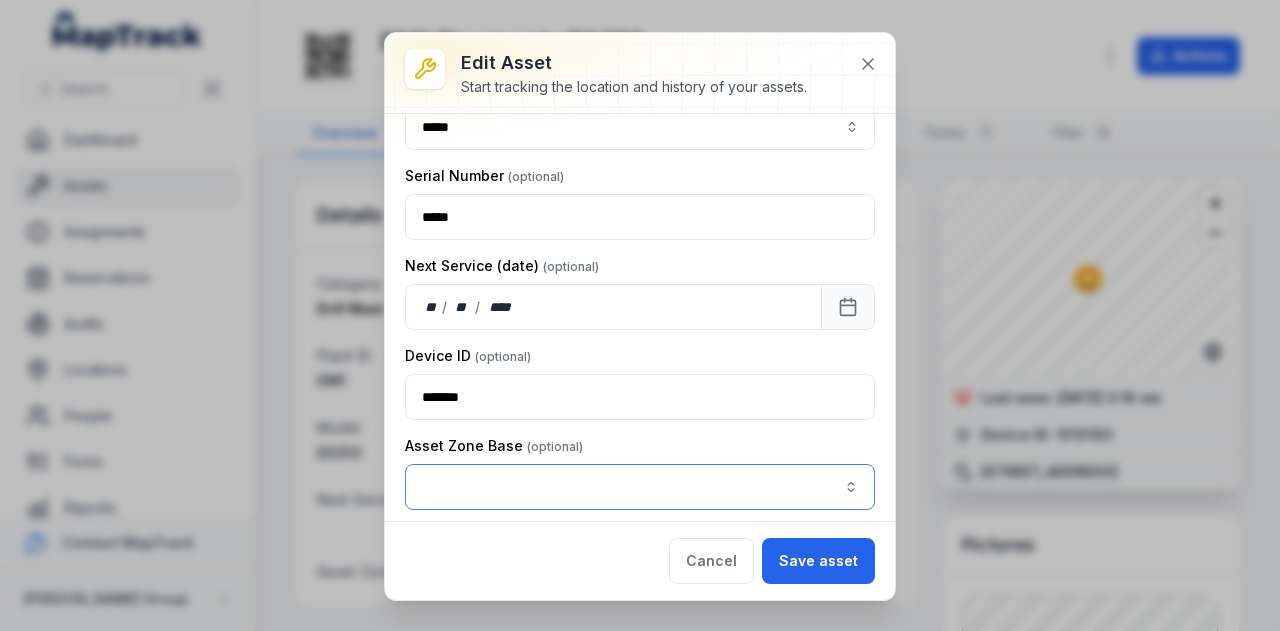 click at bounding box center [640, 487] 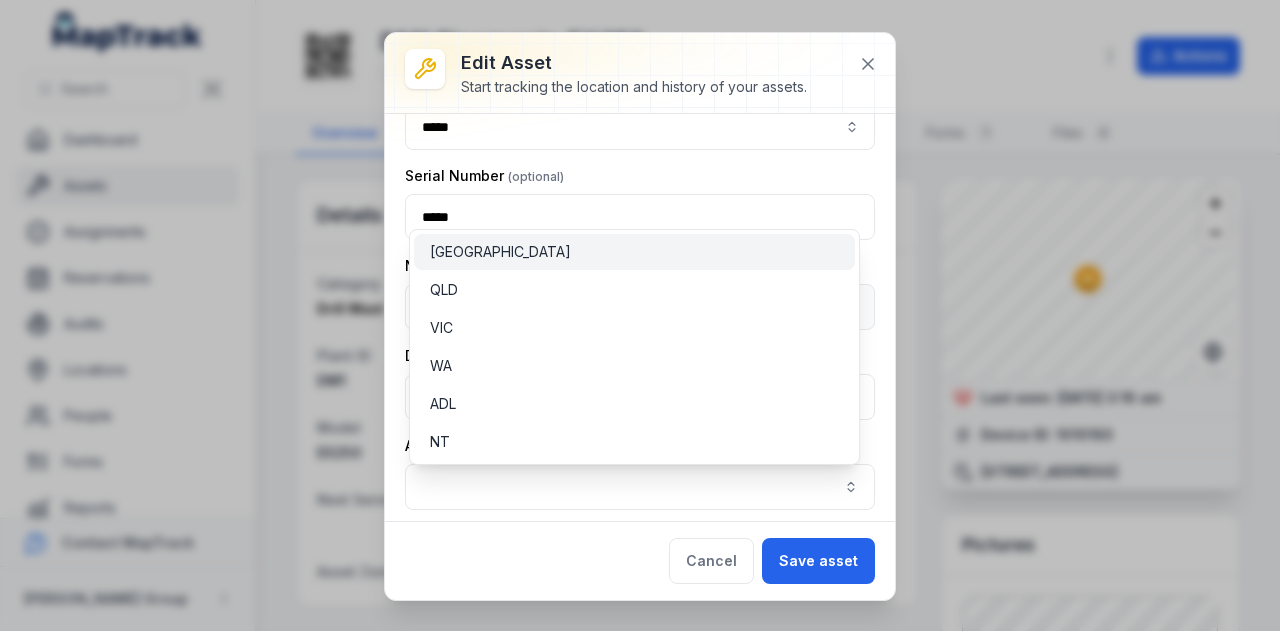 click on "[GEOGRAPHIC_DATA]" at bounding box center [634, 252] 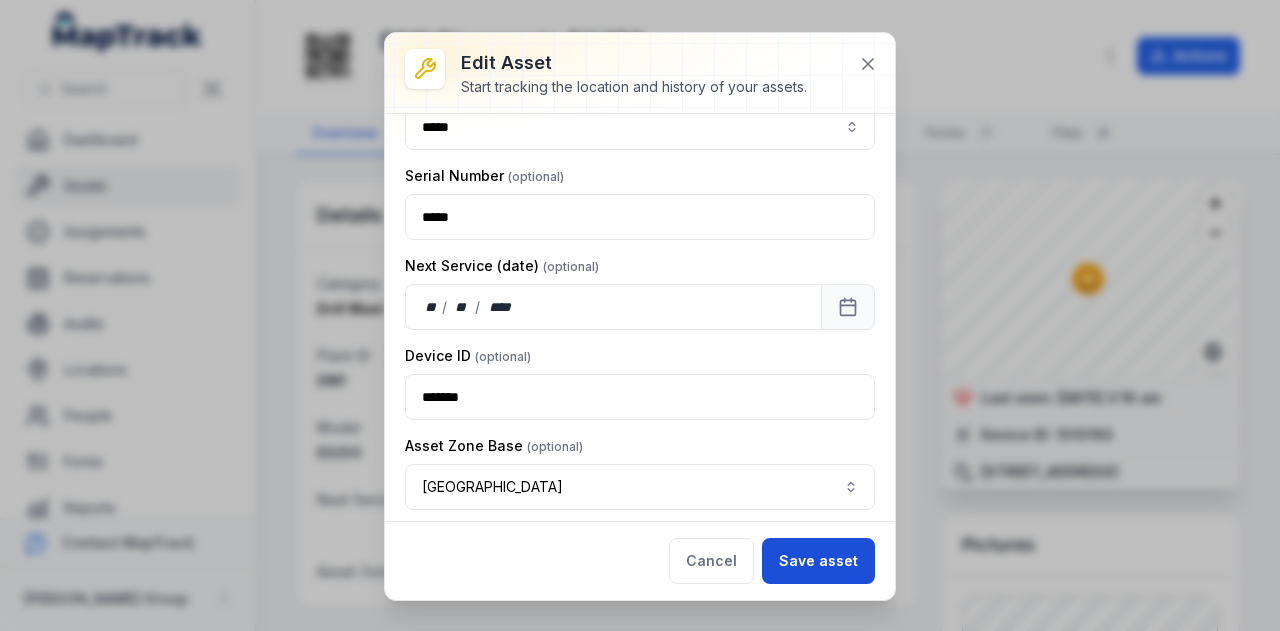 click on "Save asset" at bounding box center [818, 561] 